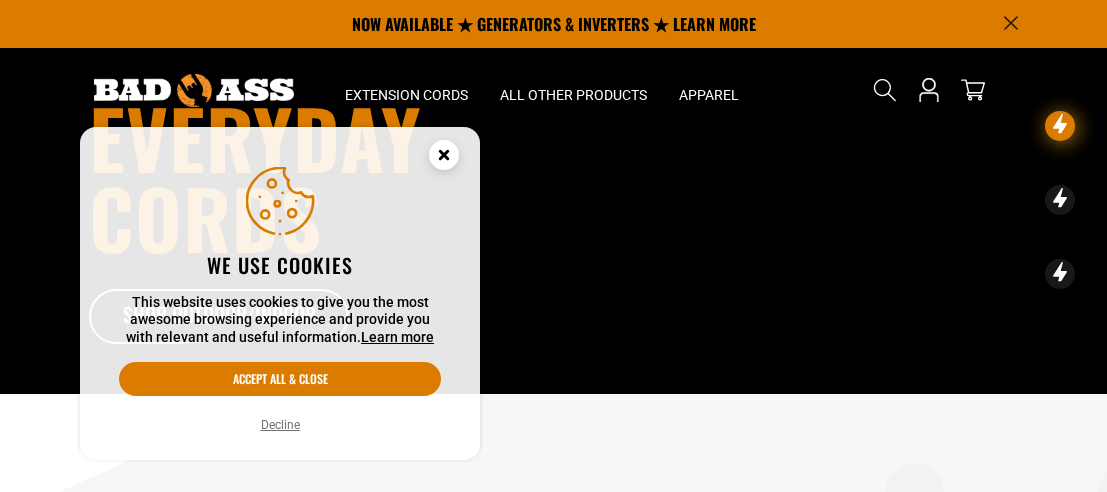 scroll, scrollTop: 0, scrollLeft: 0, axis: both 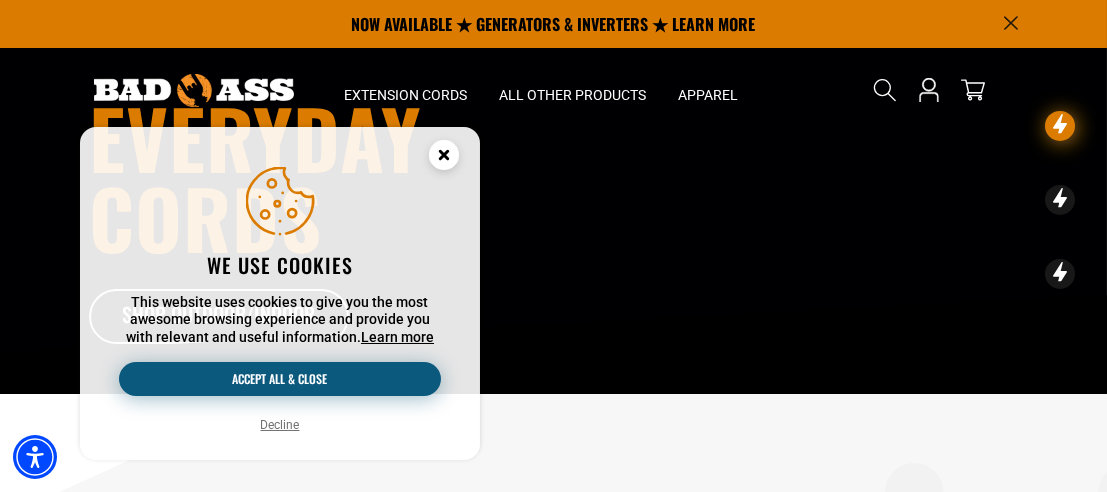 click on "Accept all & close" at bounding box center (280, 379) 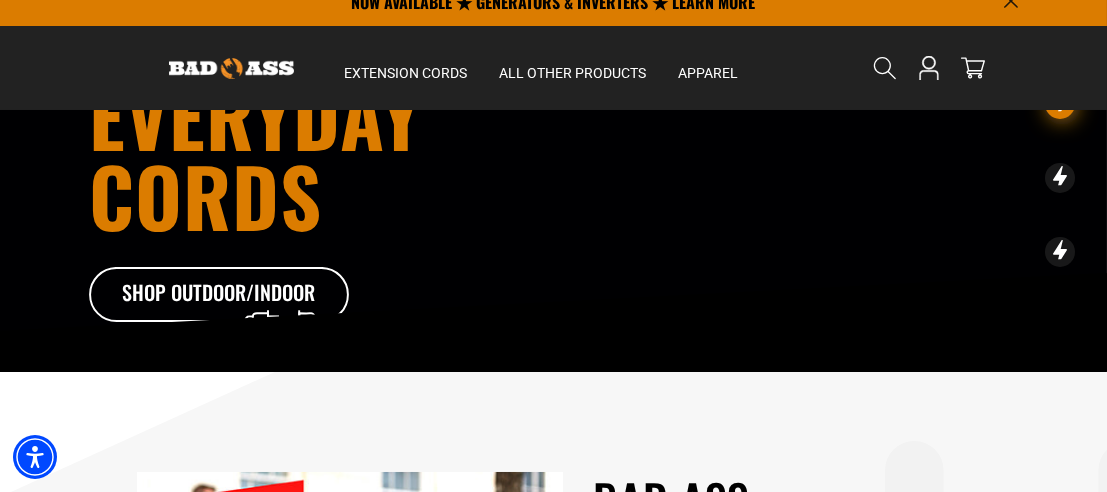 scroll, scrollTop: 0, scrollLeft: 0, axis: both 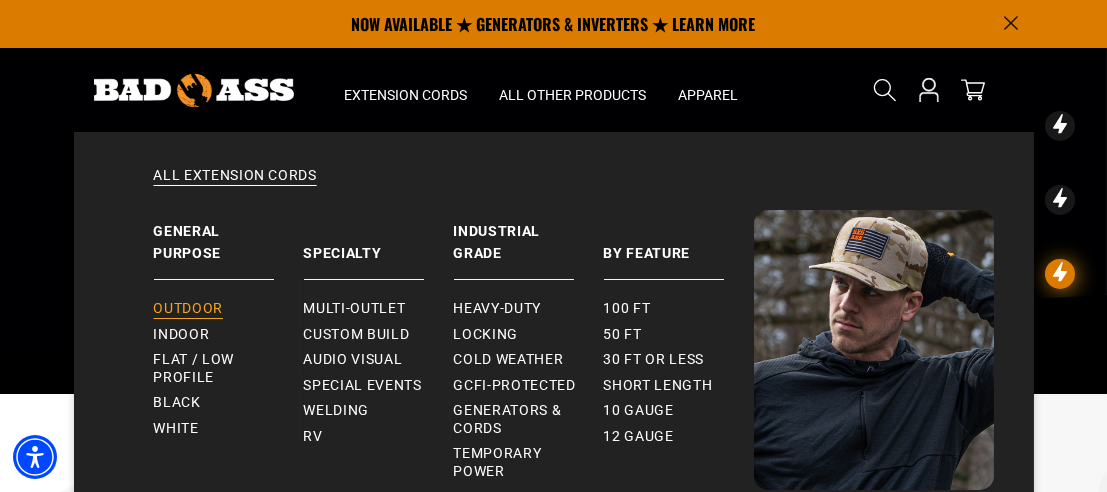 click on "Outdoor" at bounding box center (188, 309) 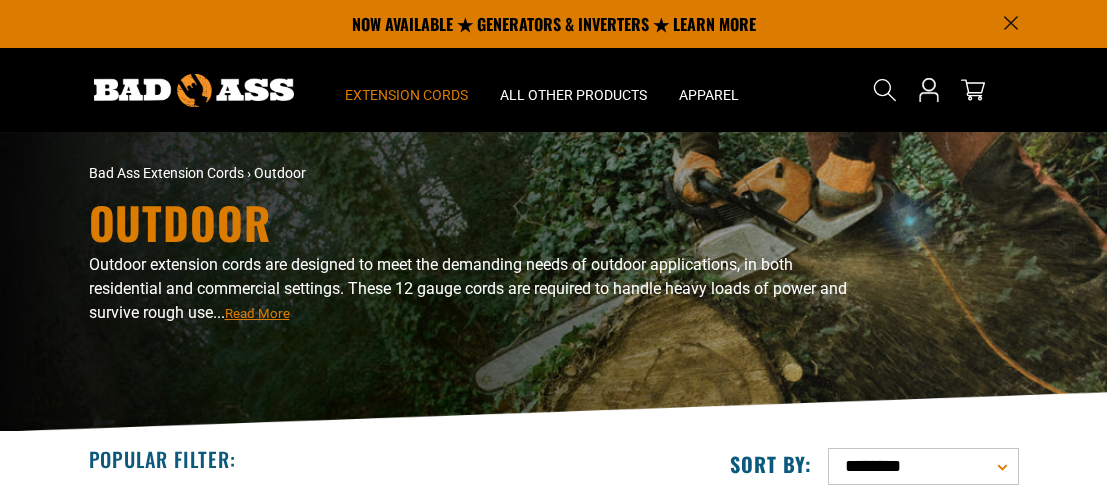 scroll, scrollTop: 0, scrollLeft: 0, axis: both 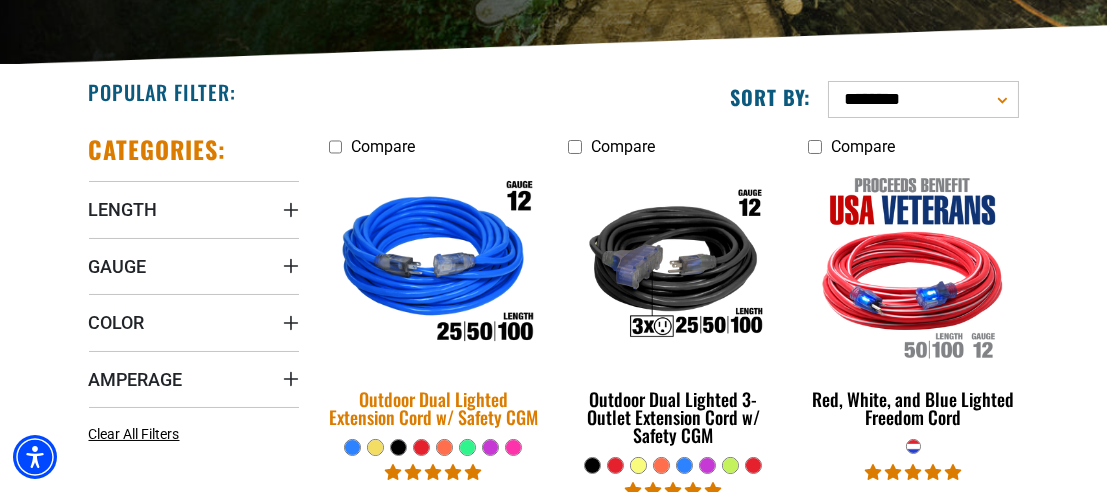 click at bounding box center [434, 266] 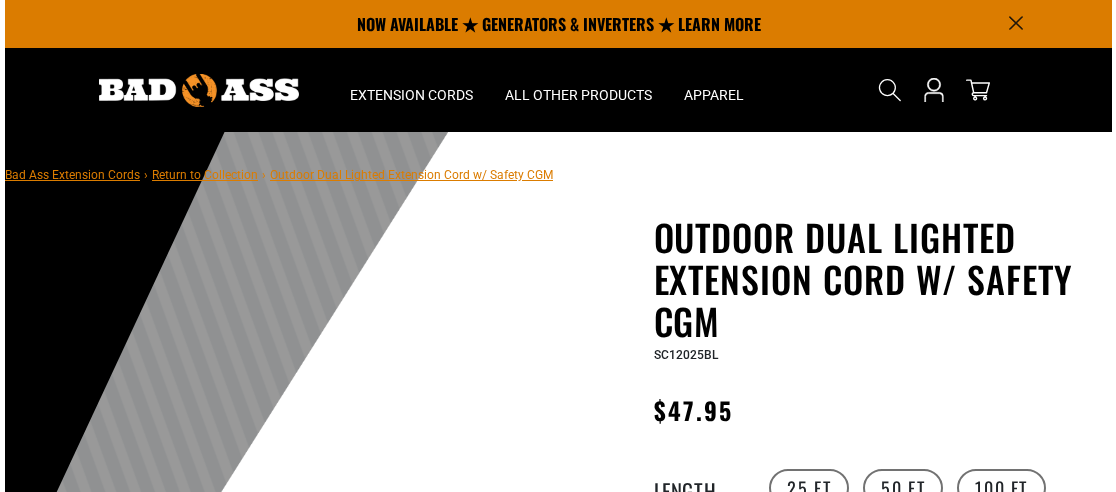 scroll, scrollTop: 0, scrollLeft: 0, axis: both 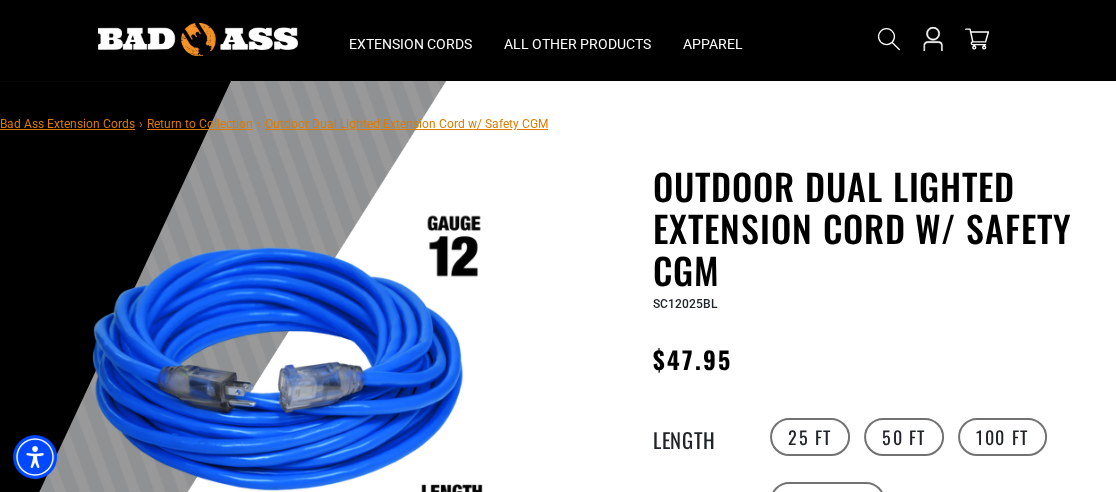 drag, startPoint x: 1115, startPoint y: 44, endPoint x: 1115, endPoint y: 60, distance: 16 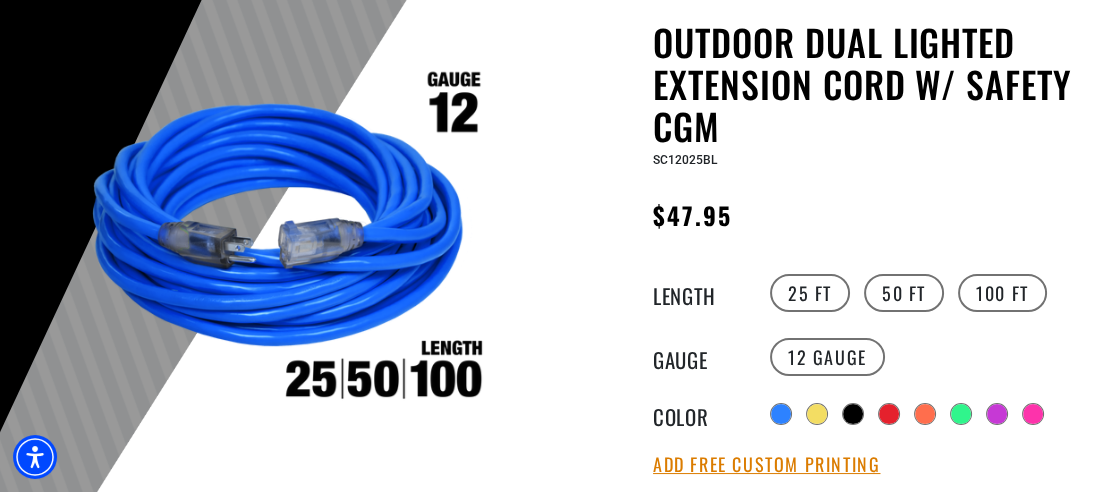 scroll, scrollTop: 224, scrollLeft: 0, axis: vertical 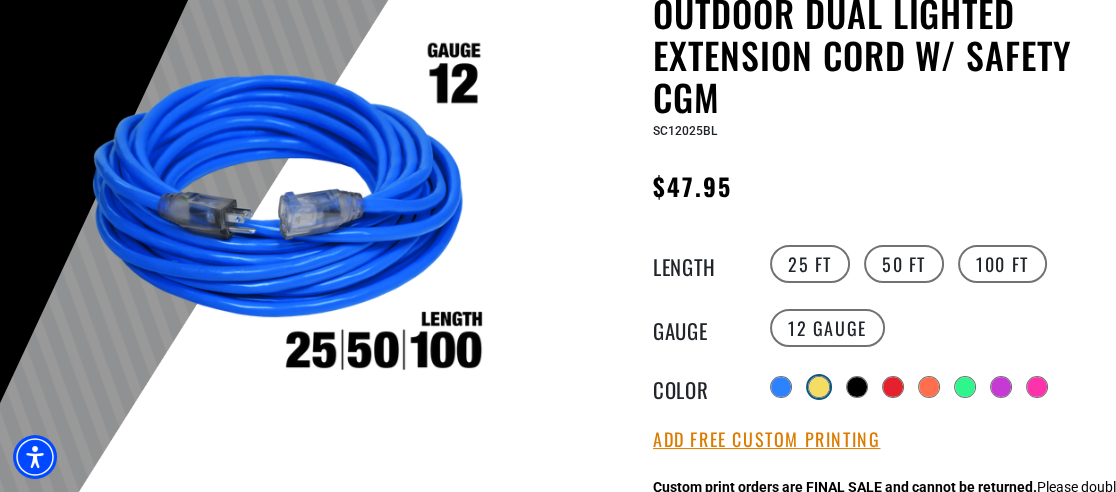 click at bounding box center [819, 387] 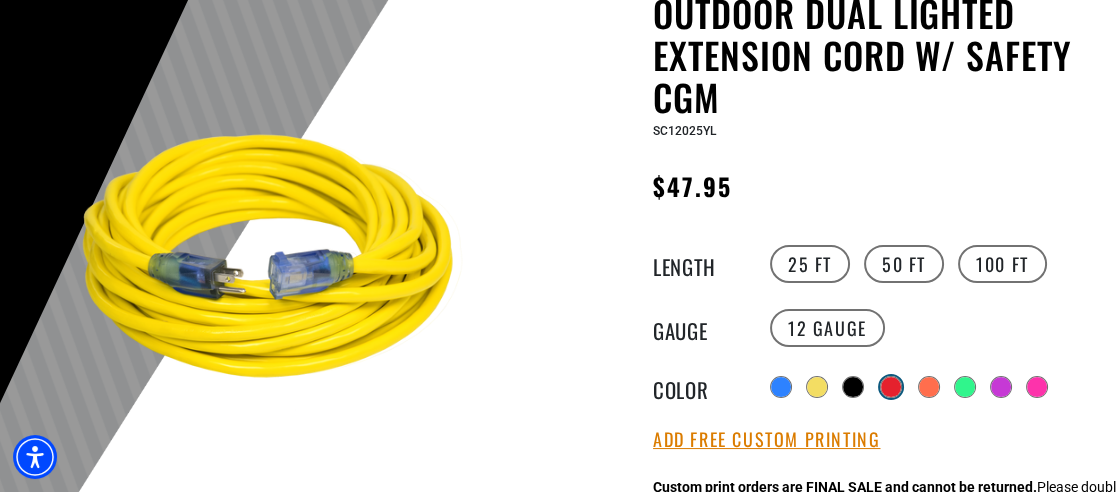 click at bounding box center [891, 387] 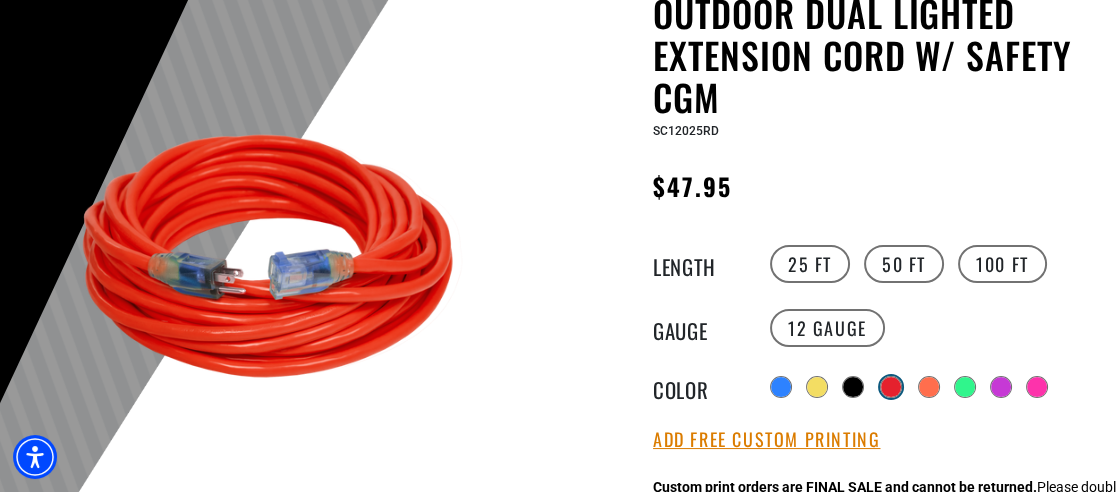 click at bounding box center [891, 387] 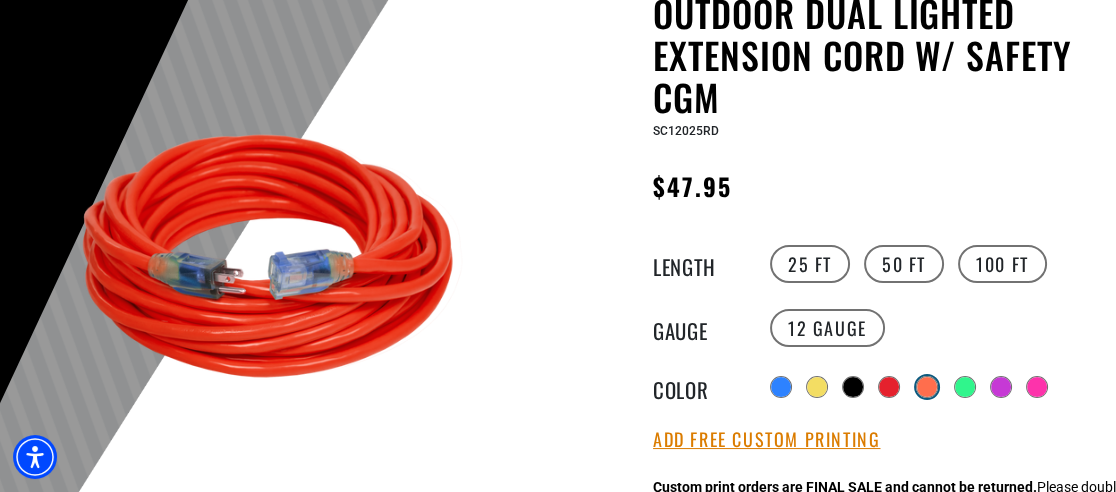 click at bounding box center (927, 387) 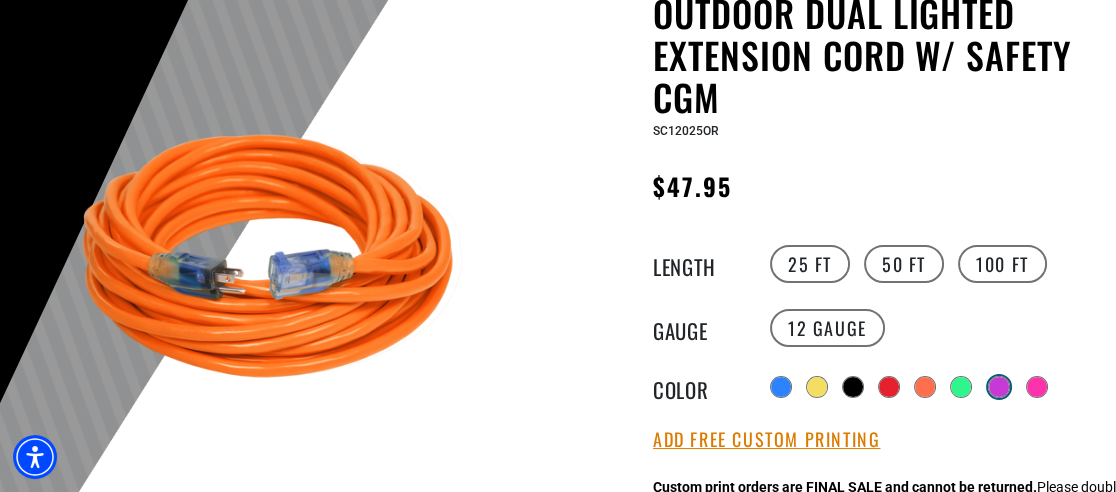 click at bounding box center [999, 387] 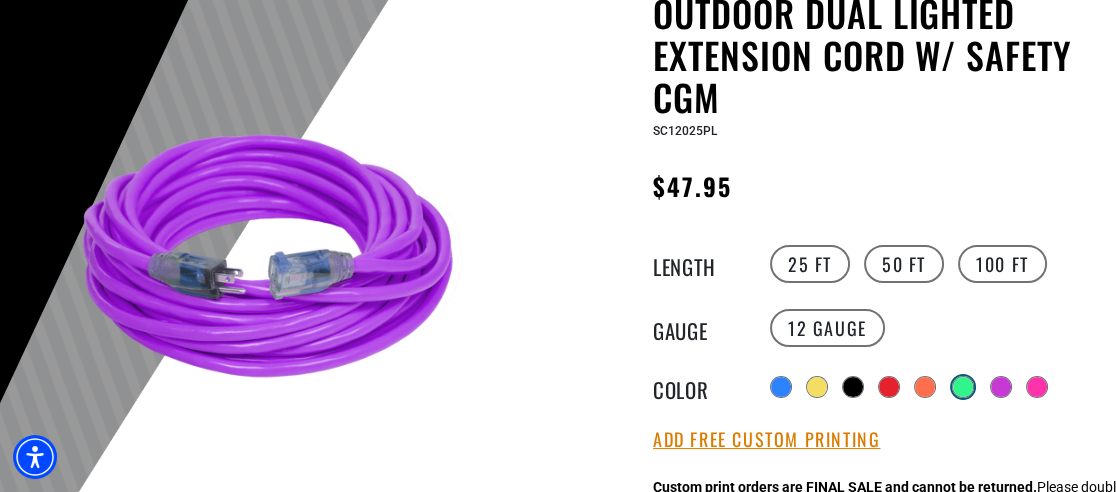 click at bounding box center [963, 387] 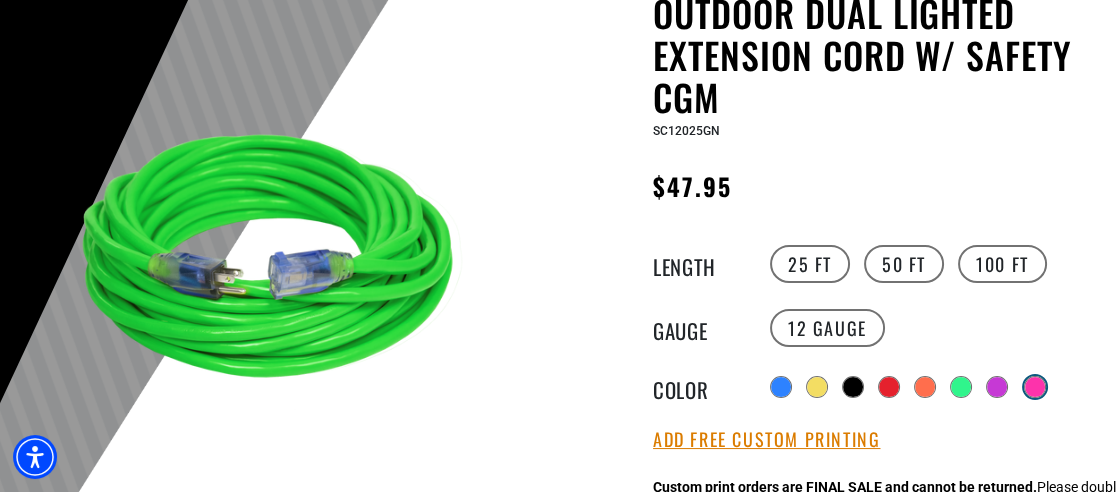 click at bounding box center (1035, 387) 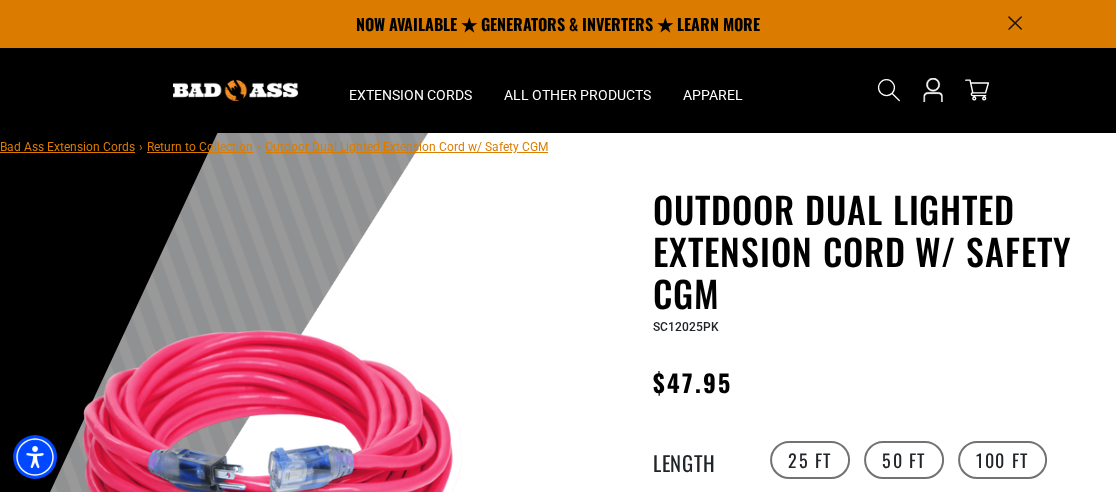 scroll, scrollTop: 0, scrollLeft: 0, axis: both 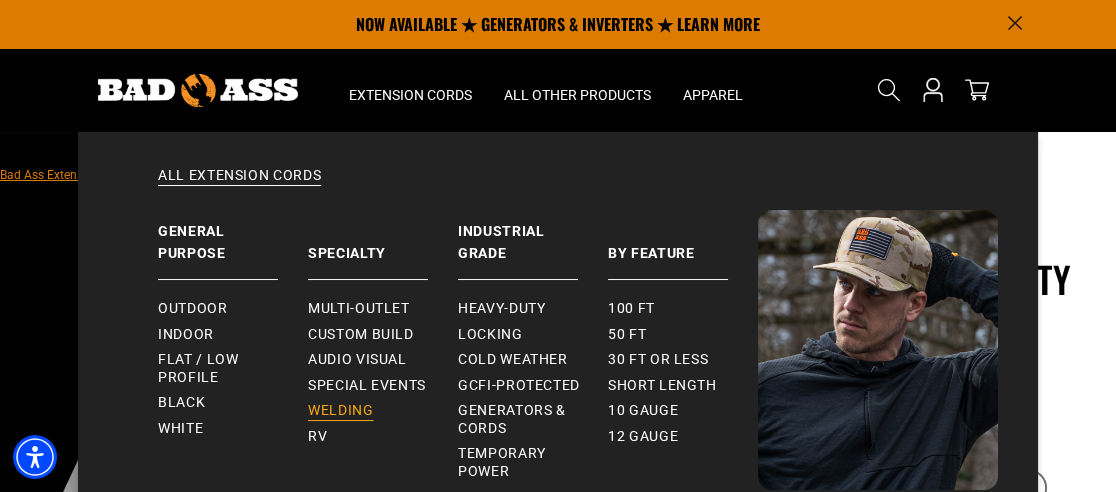 click on "Welding" at bounding box center (340, 411) 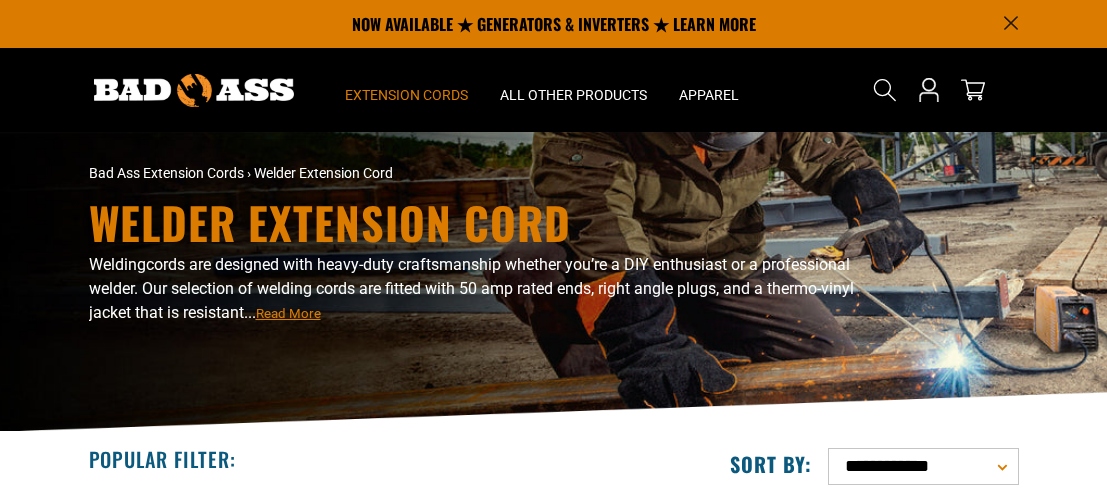 scroll, scrollTop: 0, scrollLeft: 0, axis: both 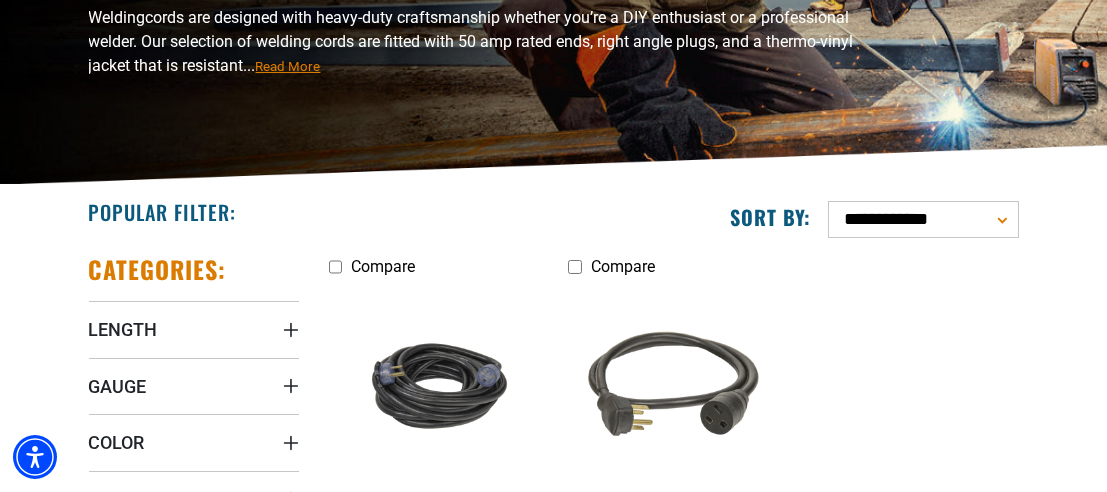 click on "Welder Extension Cord
Welding  cords are designed with heavy-duty craftsmanship whether you’re a DIY enthusiast or a professional welder. Our selection of welding cords are fitted with 50 amp rated ends, right angle plugs, and a thermo-vinyl jacket that is resistant...  Read More
Welding  cords are designed with heavy-duty craftsmanship whether you’re a DIY enthusiast or a professional welder. Our selection of welding cords are fitted with 50 amp rated ends, right angle plugs, and a thermo-vinyl jacket that is resistant to oil, grease and ozone.  These cords feature our patented "CGM" Continuous Ground Monitoring connector and lighted male plug, making sure these will be what you need to  get the job done.
Application: Use Of MIG/TIG Welders" at bounding box center (553, 35) 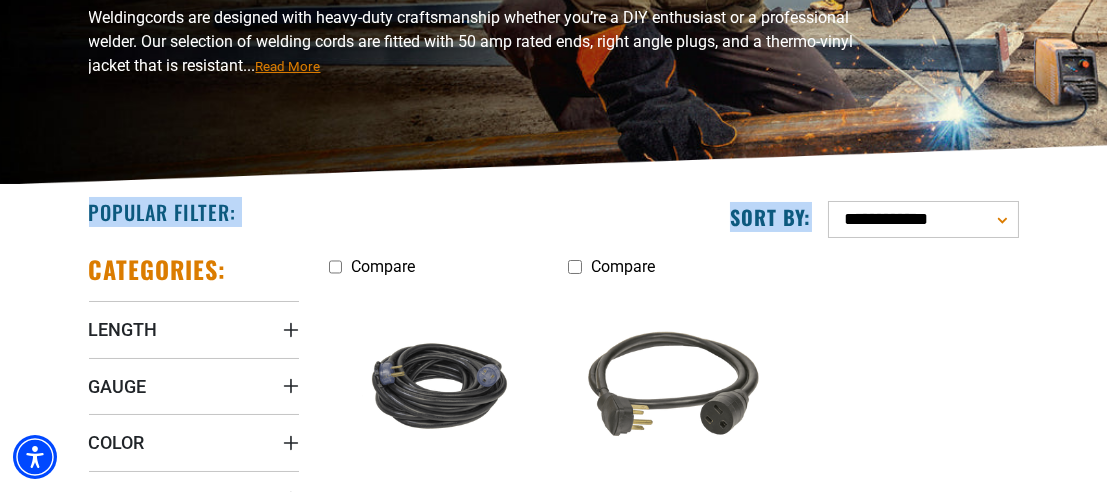 drag, startPoint x: 1099, startPoint y: 151, endPoint x: 1090, endPoint y: 190, distance: 40.024994 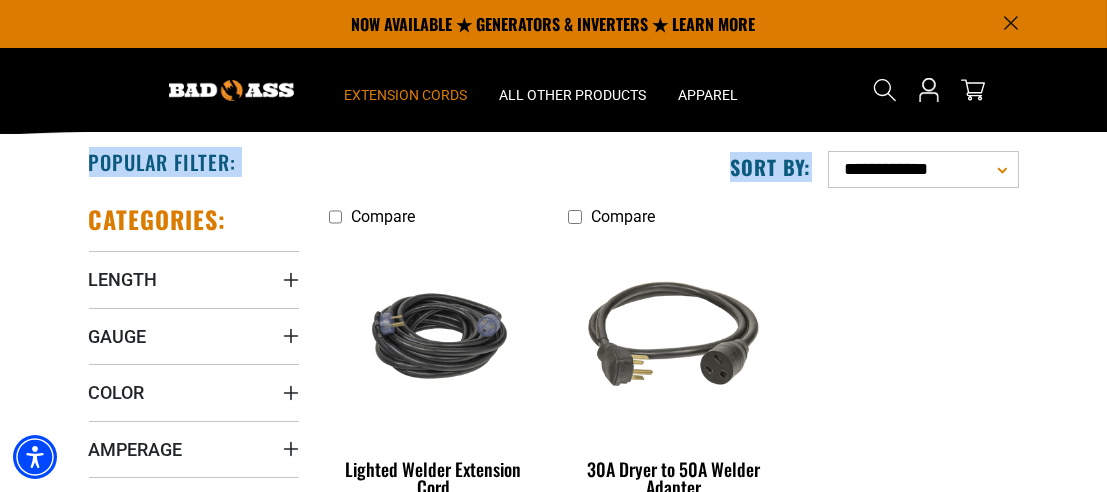 scroll, scrollTop: 291, scrollLeft: 0, axis: vertical 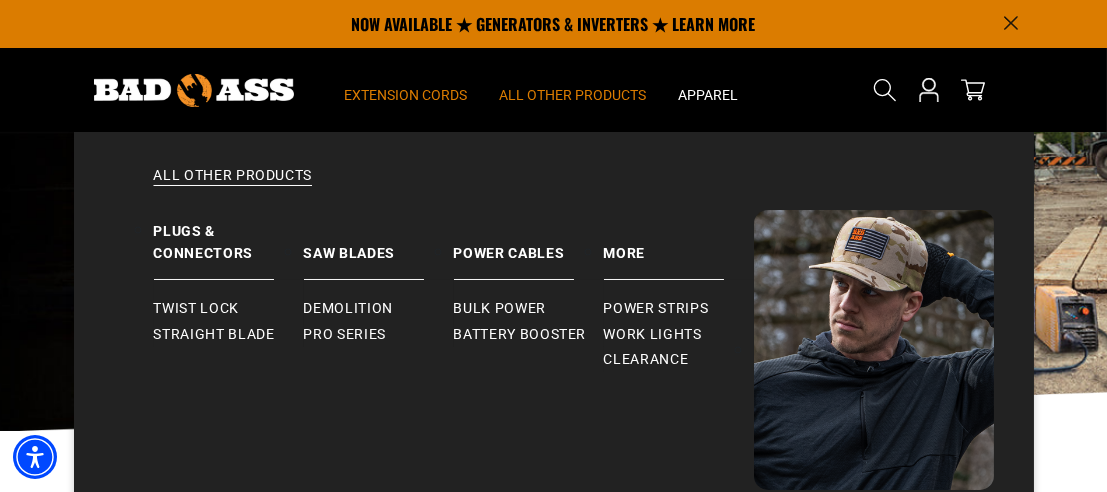 click on "All Other Products" at bounding box center [573, 95] 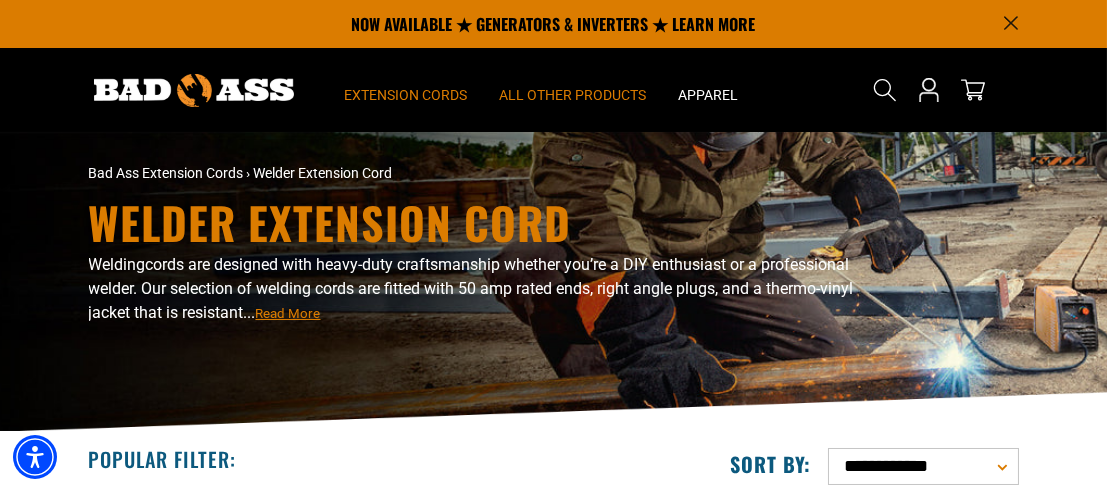click on "All Other Products" at bounding box center [573, 95] 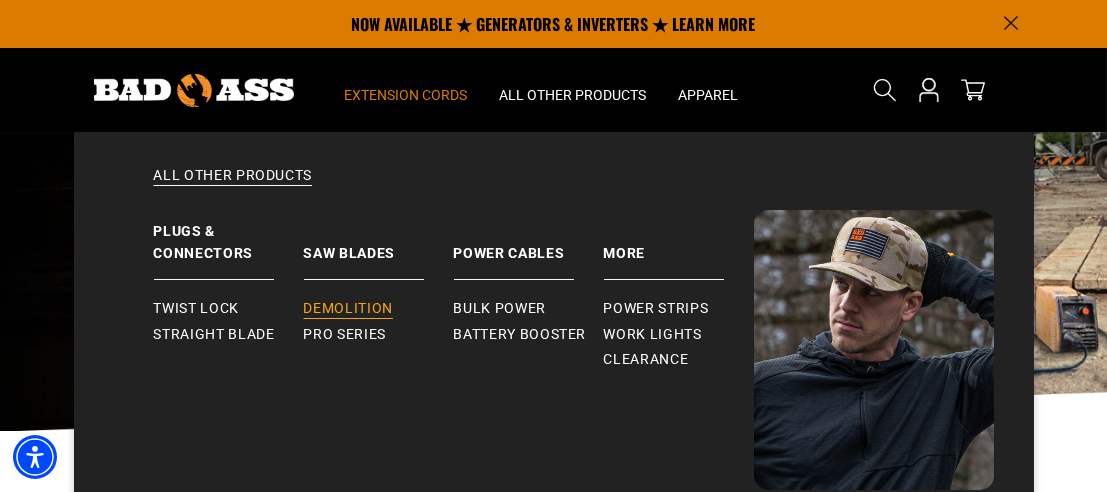 click on "Demolition" at bounding box center (379, 309) 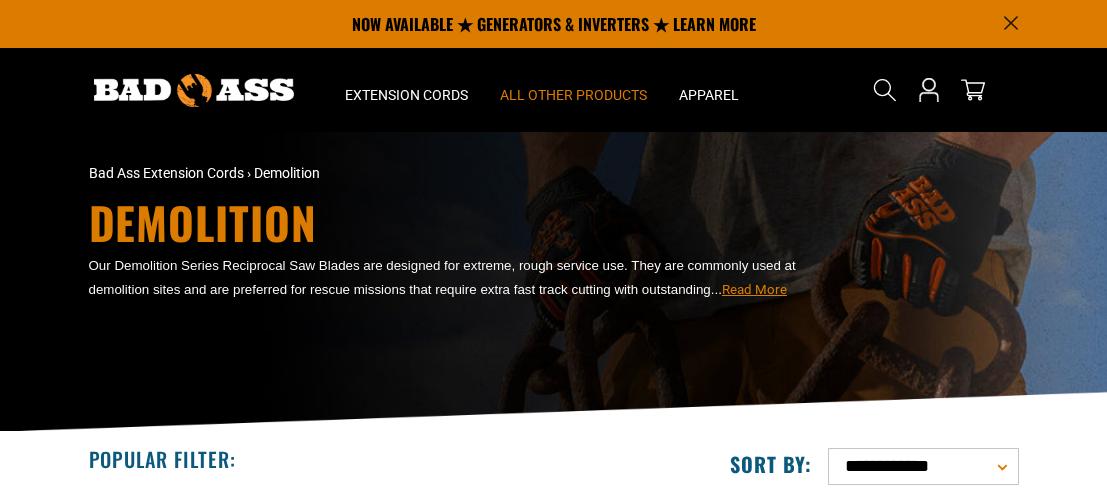 scroll, scrollTop: 0, scrollLeft: 0, axis: both 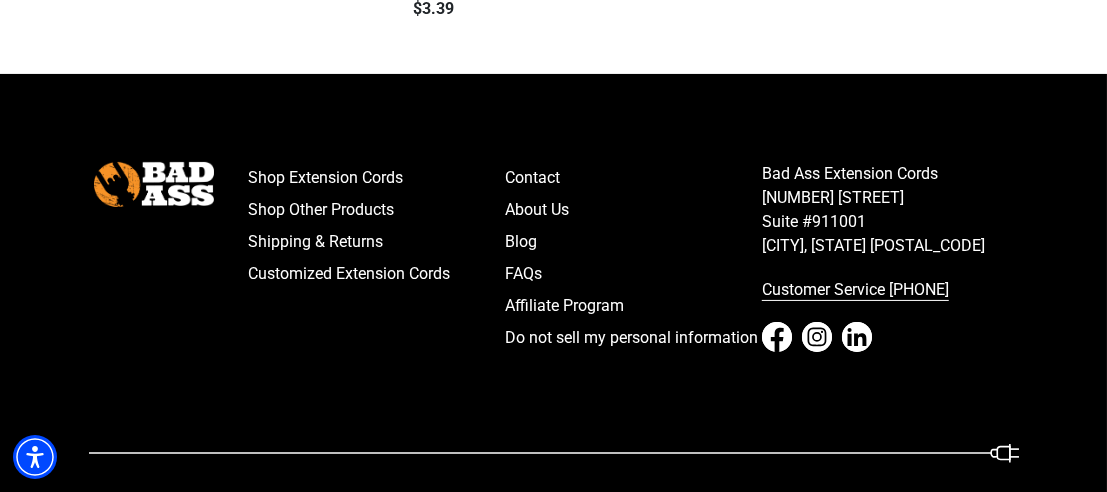 drag, startPoint x: 1061, startPoint y: 394, endPoint x: 1087, endPoint y: 380, distance: 29.529646 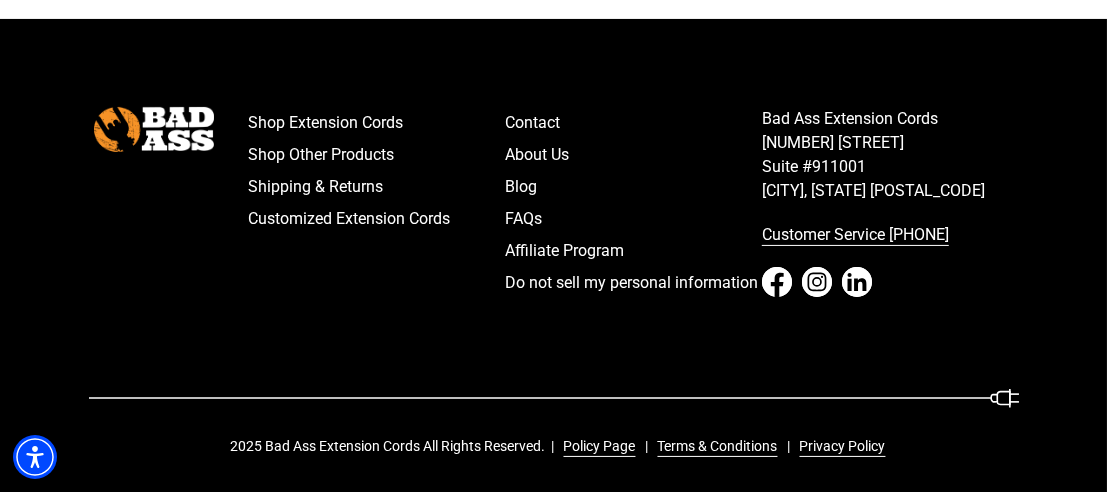 scroll, scrollTop: 1272, scrollLeft: 0, axis: vertical 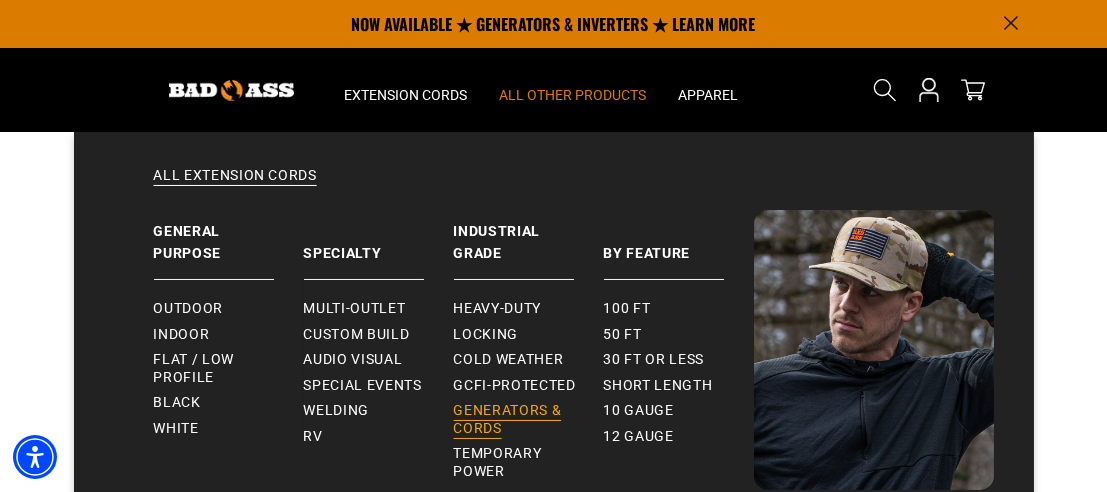 click on "Generators & Cords" at bounding box center [529, 419] 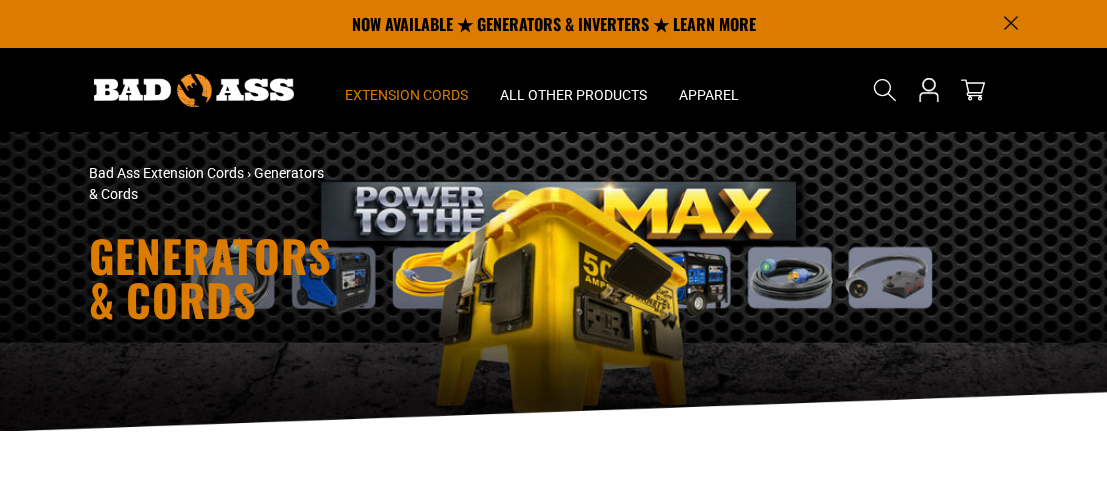 scroll, scrollTop: 0, scrollLeft: 0, axis: both 